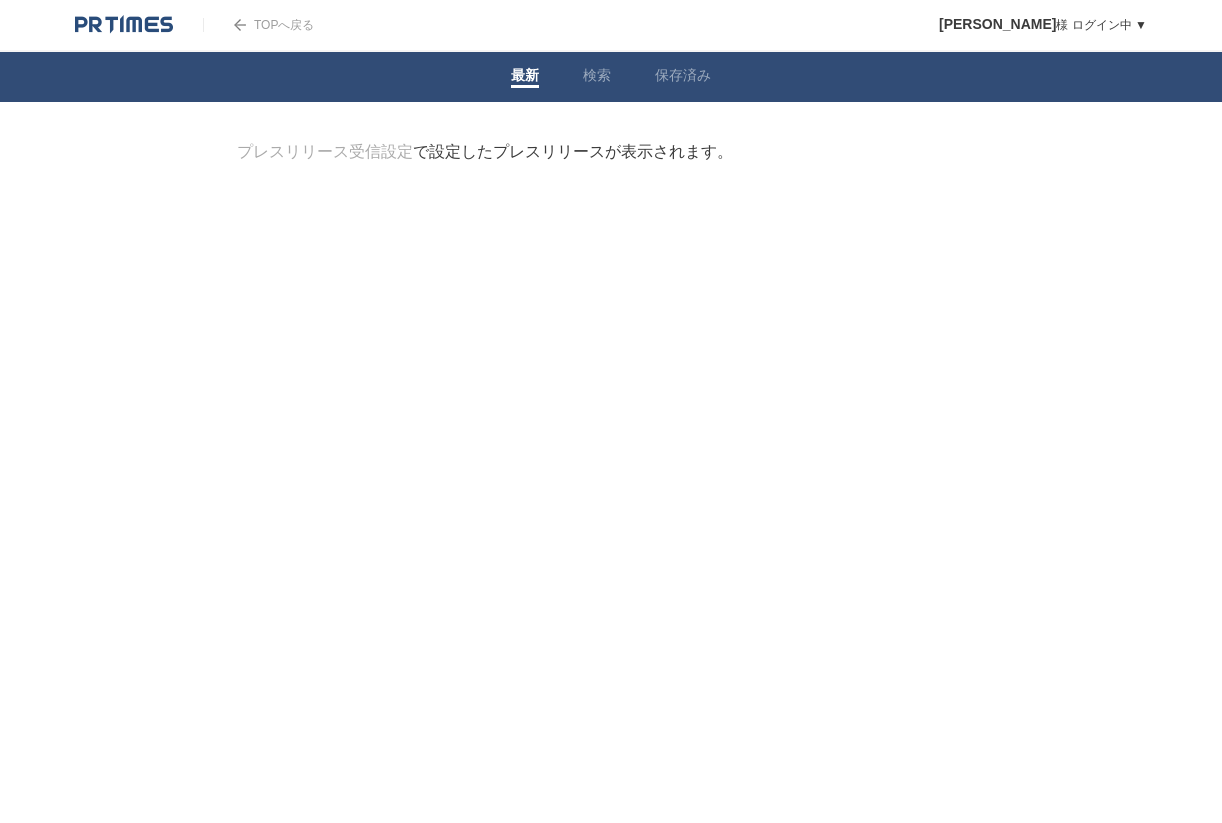 scroll, scrollTop: 0, scrollLeft: 0, axis: both 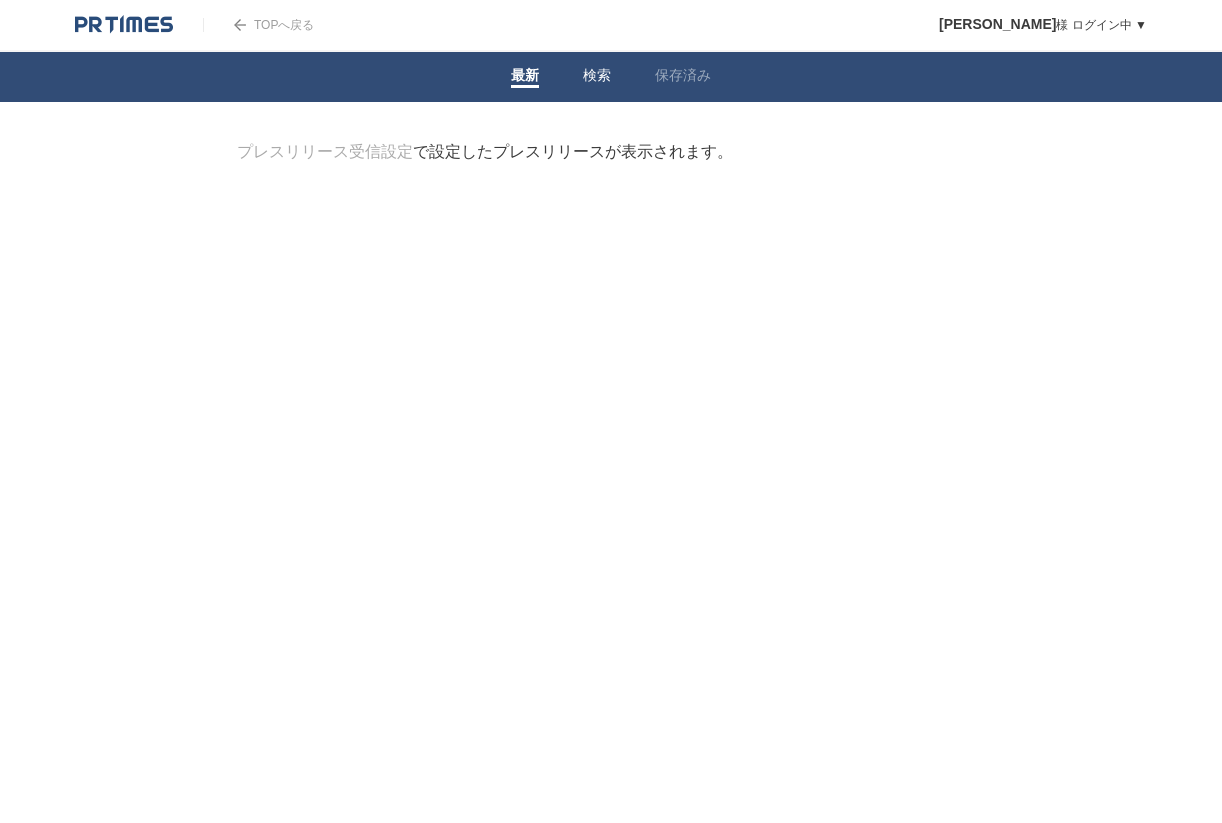 click on "検索" at bounding box center (597, 77) 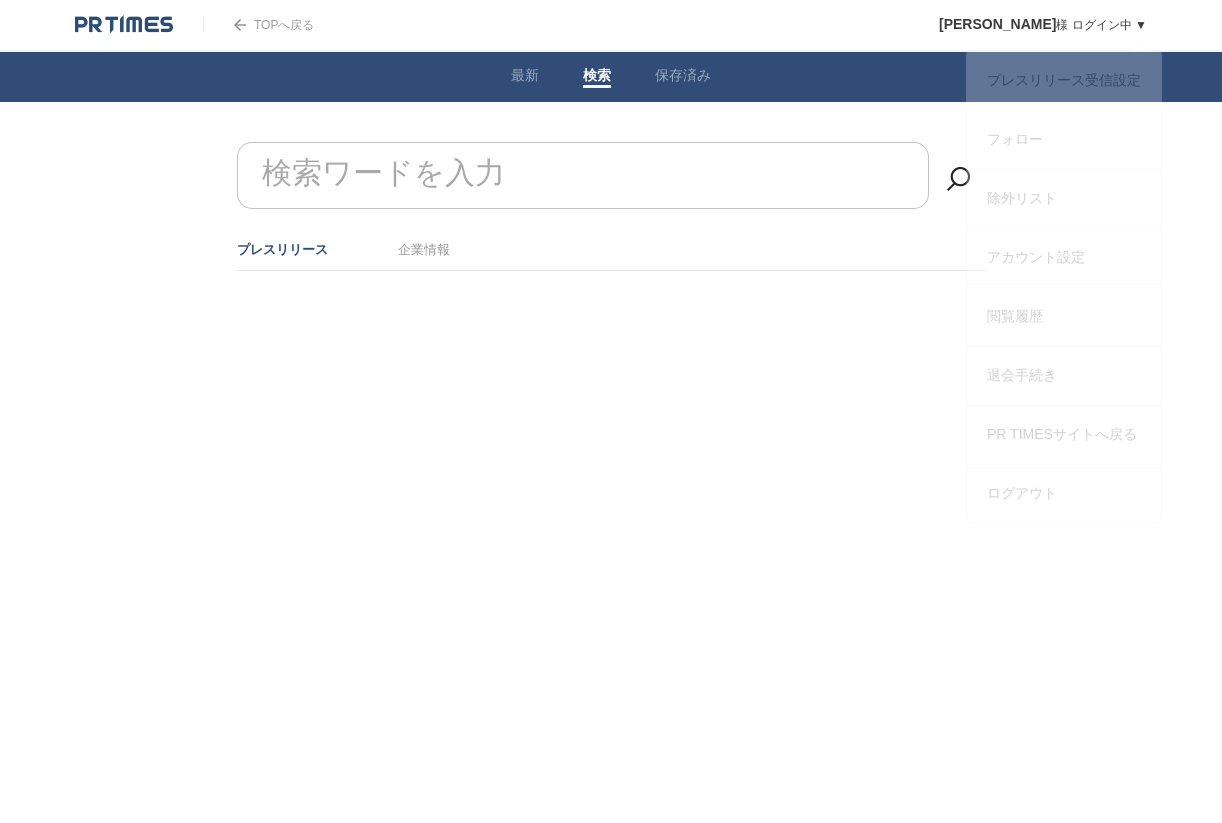 click on "冨永良子   様 ログイン中 ▼" at bounding box center (1043, 25) 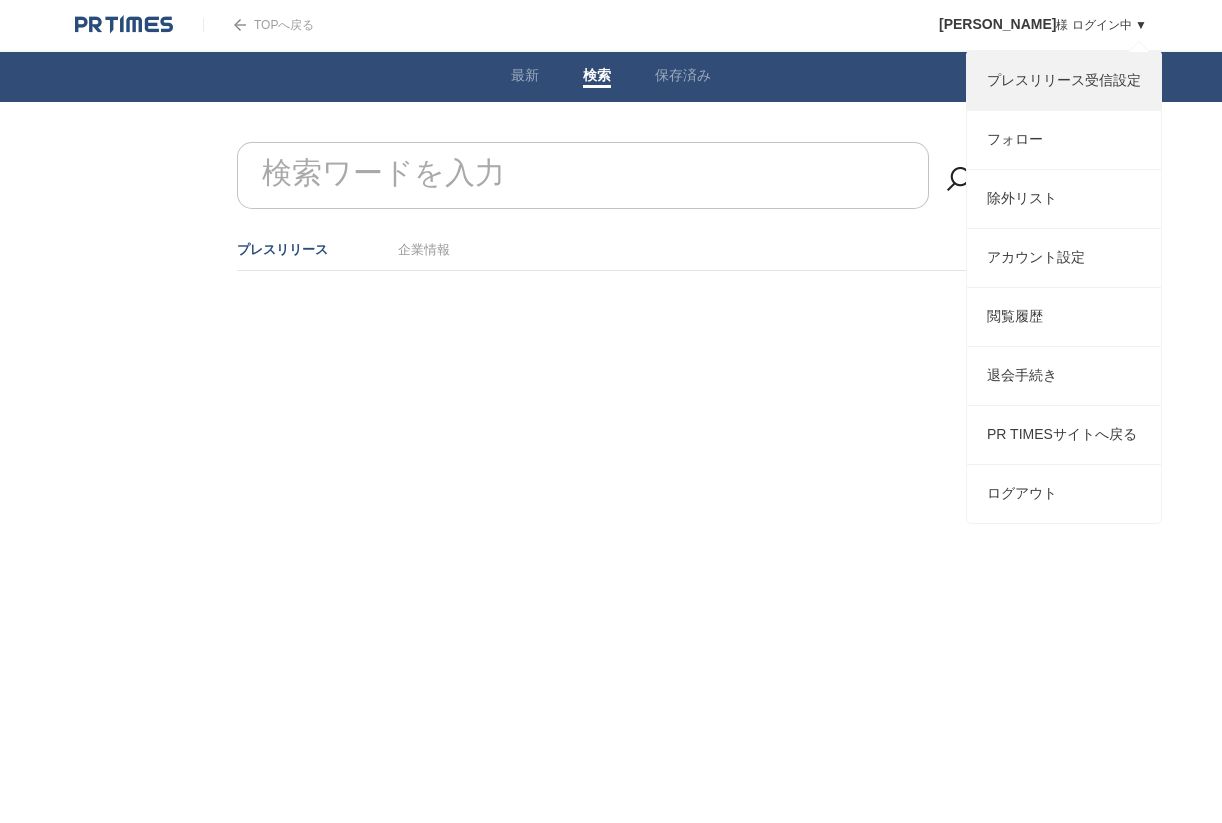 click on "プレスリリース受信設定" at bounding box center (1064, 81) 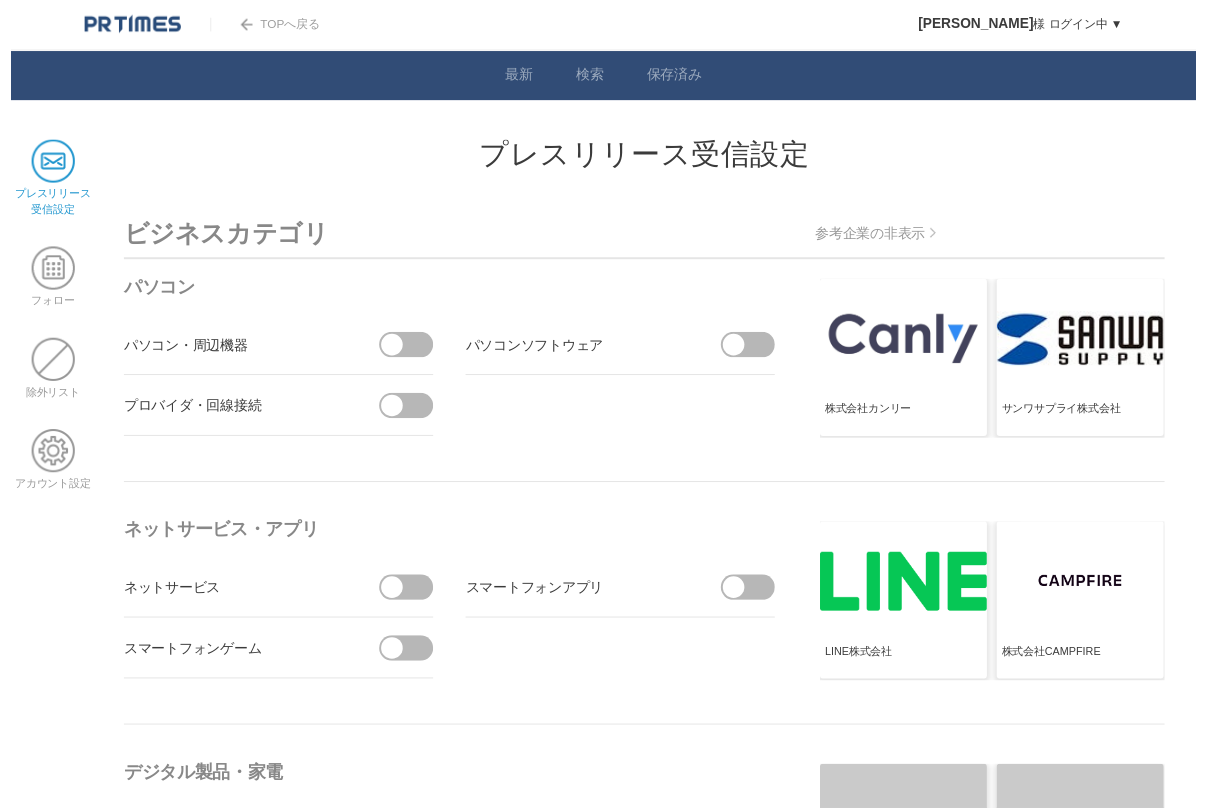 scroll, scrollTop: 0, scrollLeft: 0, axis: both 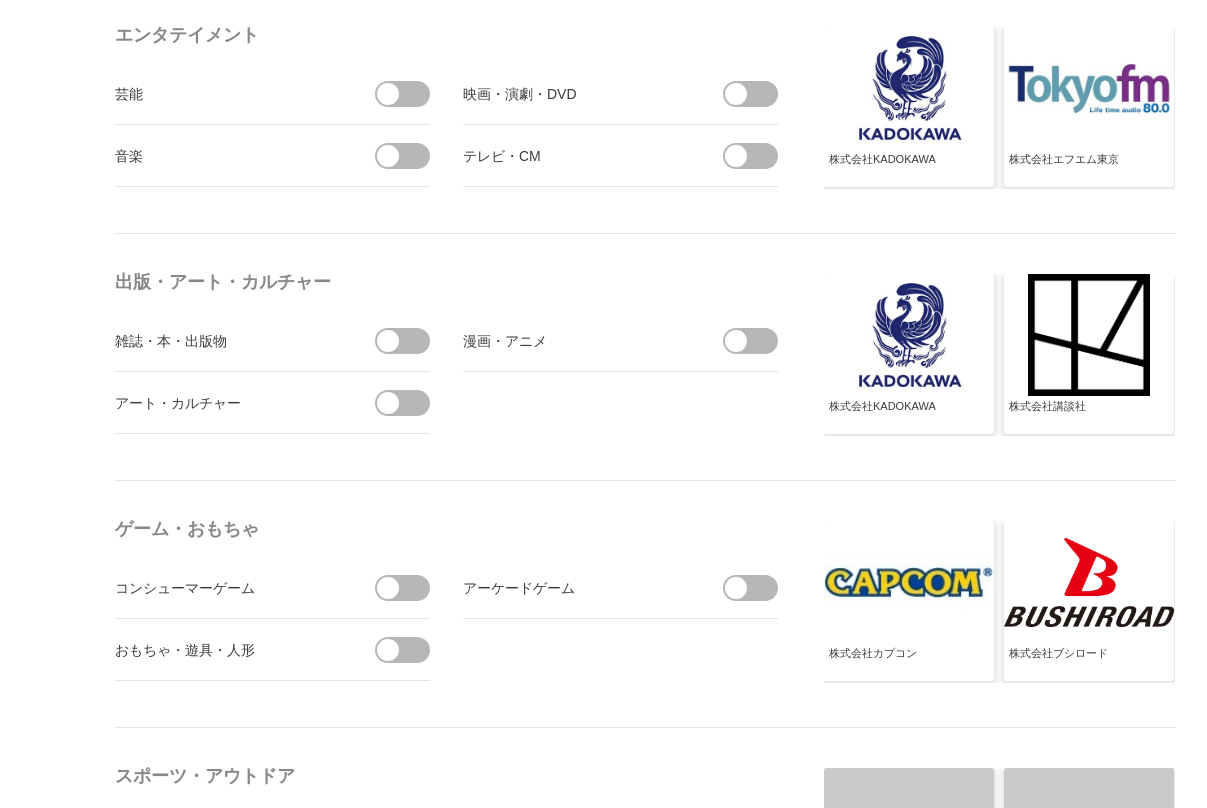 click at bounding box center [388, 403] 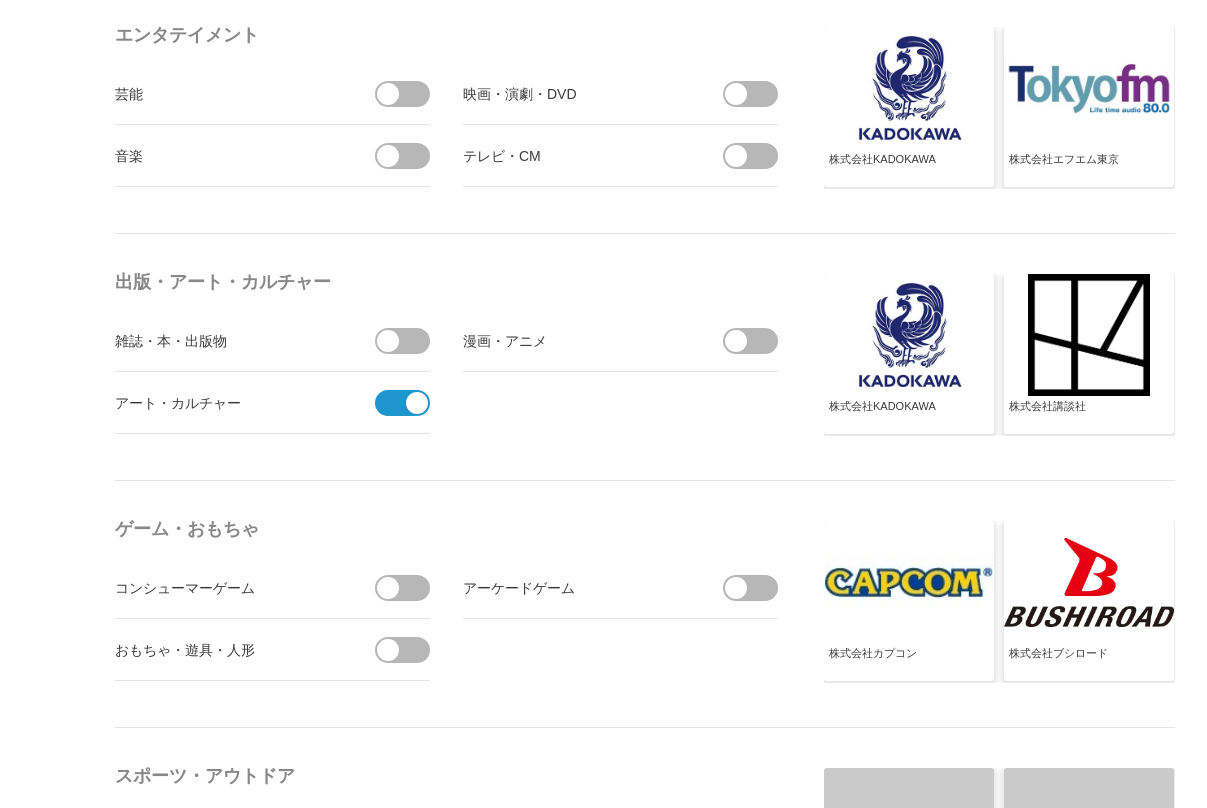 click at bounding box center [757, 341] 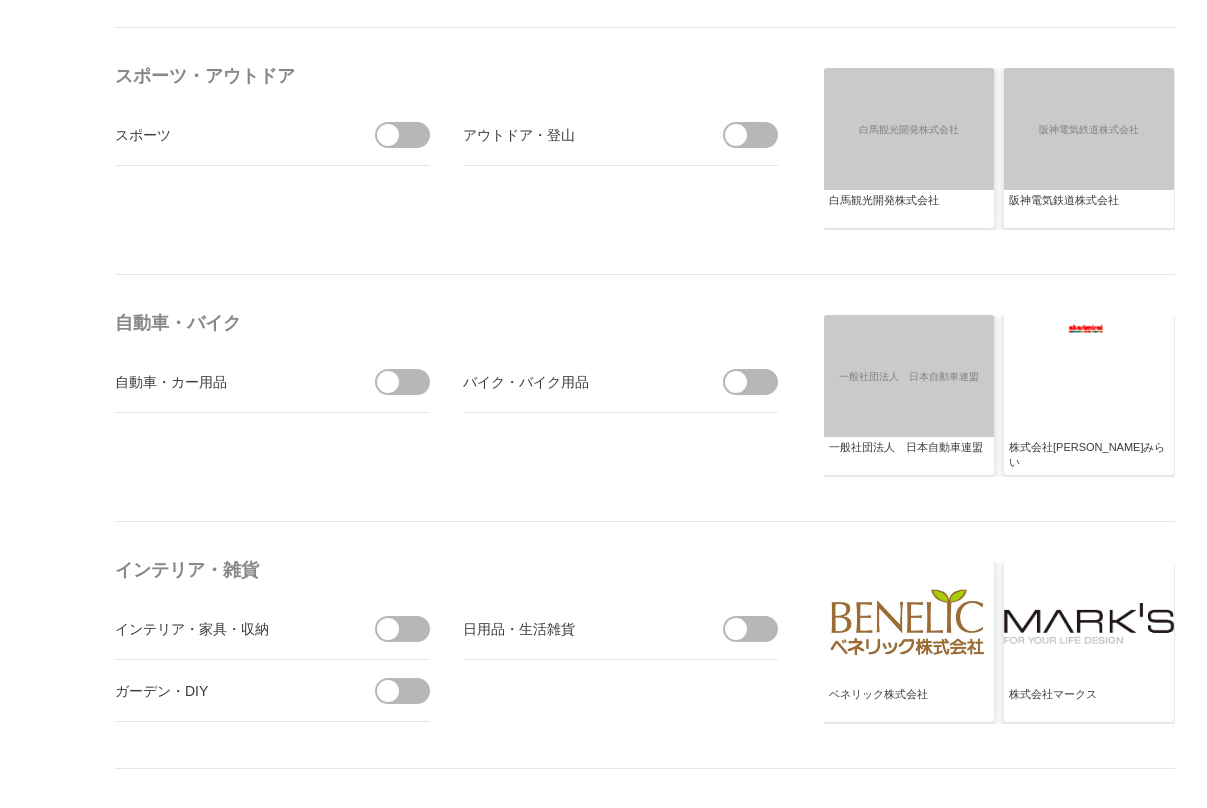scroll, scrollTop: 2400, scrollLeft: 0, axis: vertical 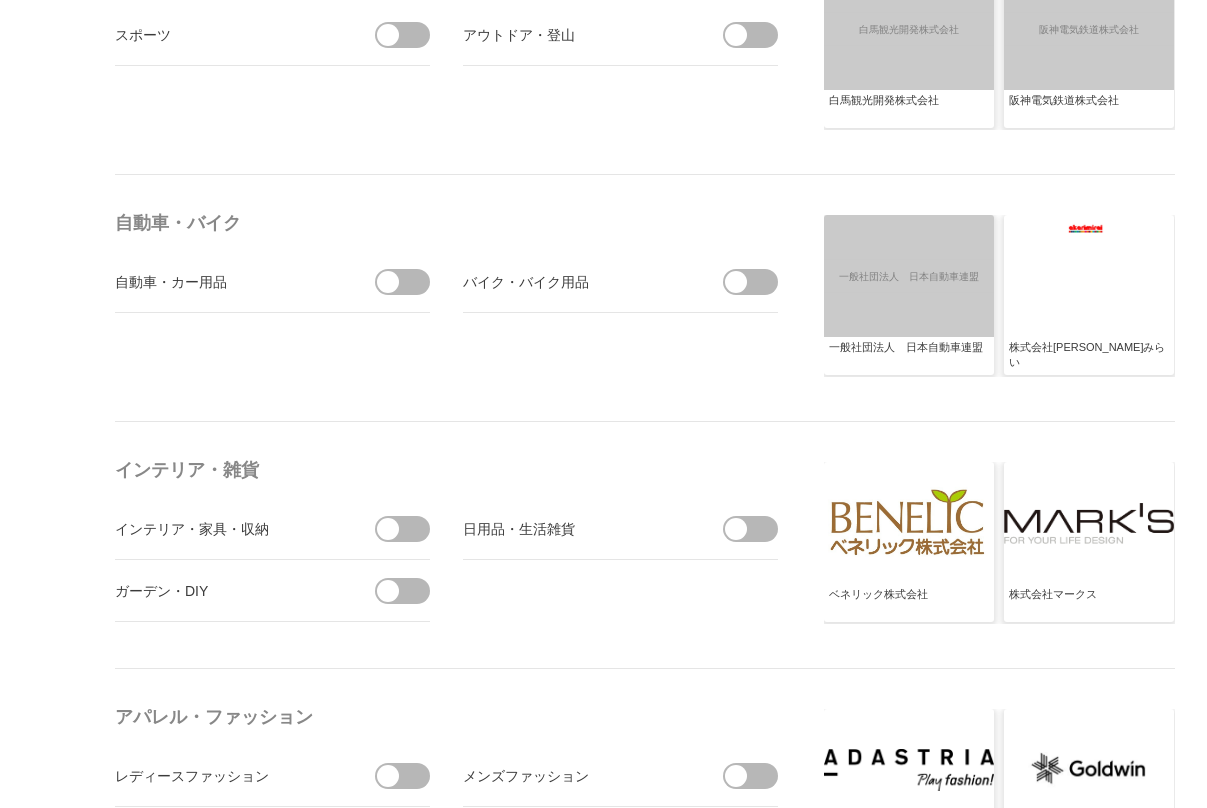 click at bounding box center (409, 529) 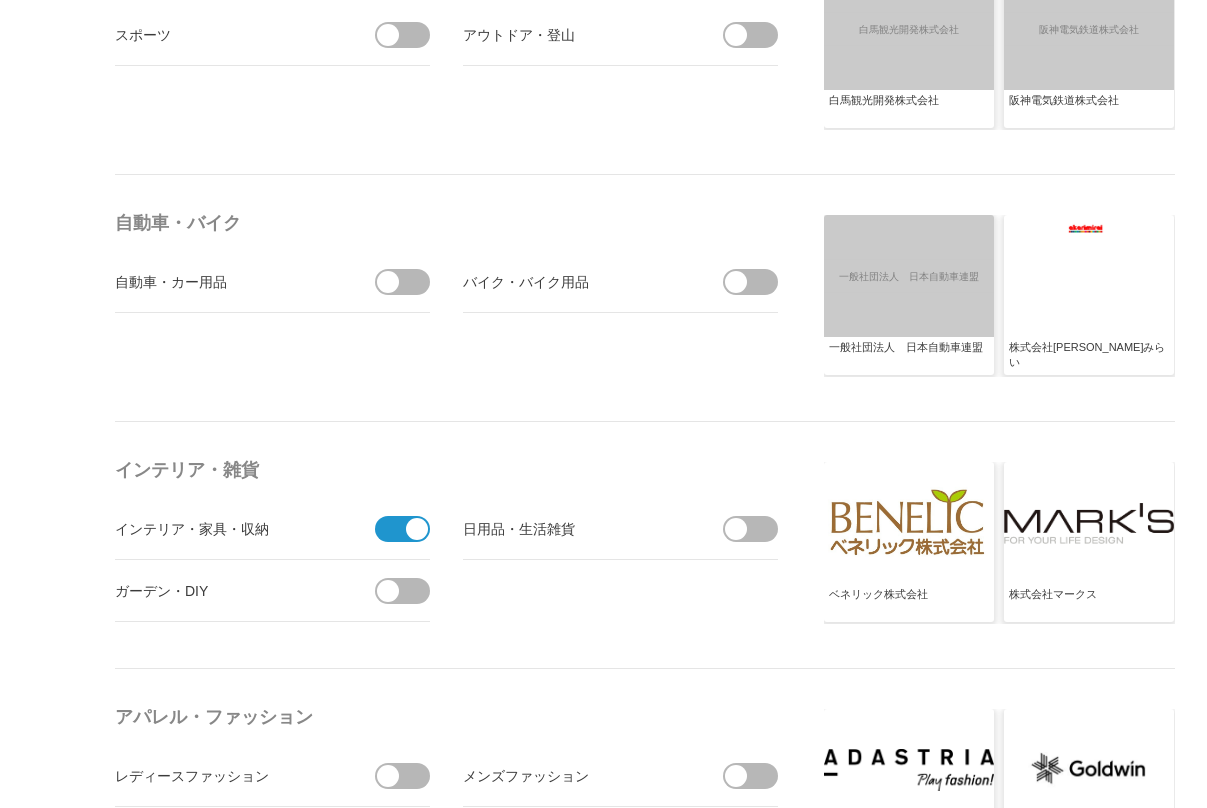 click at bounding box center [388, 591] 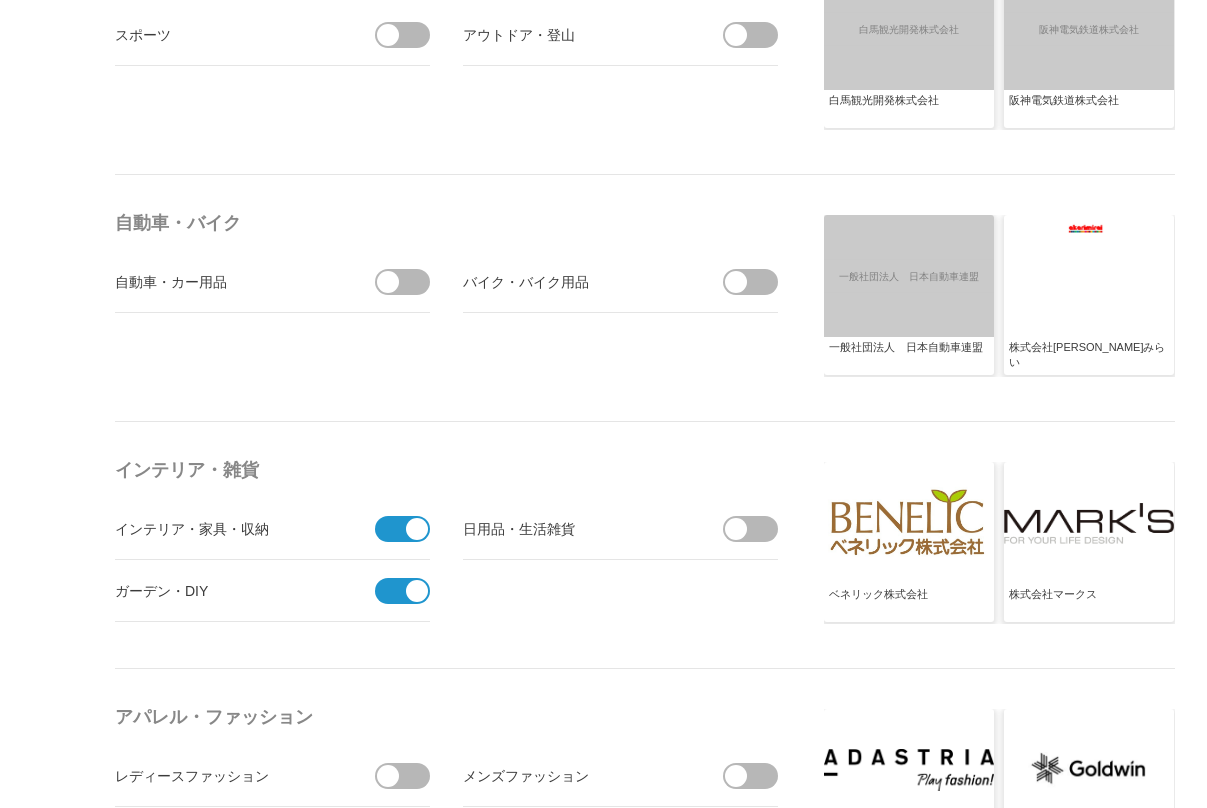 click at bounding box center (736, 529) 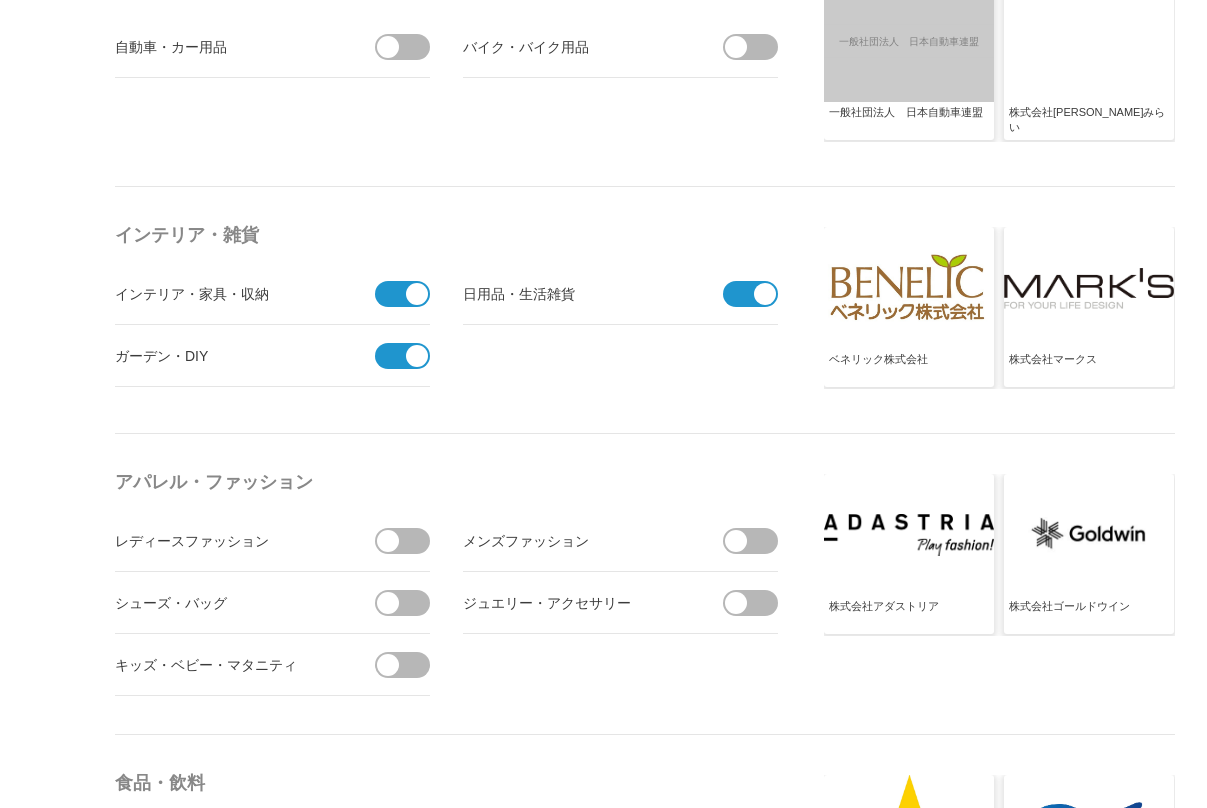 scroll, scrollTop: 2700, scrollLeft: 0, axis: vertical 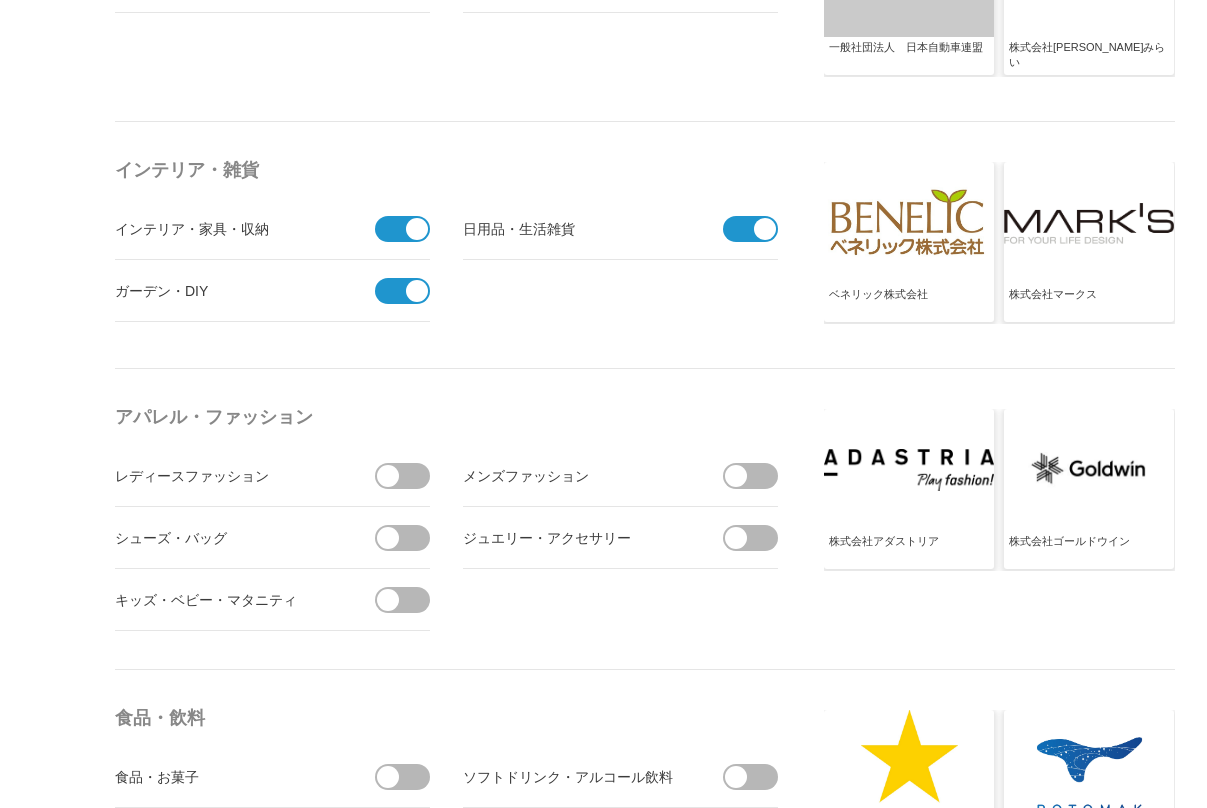 click at bounding box center [409, 476] 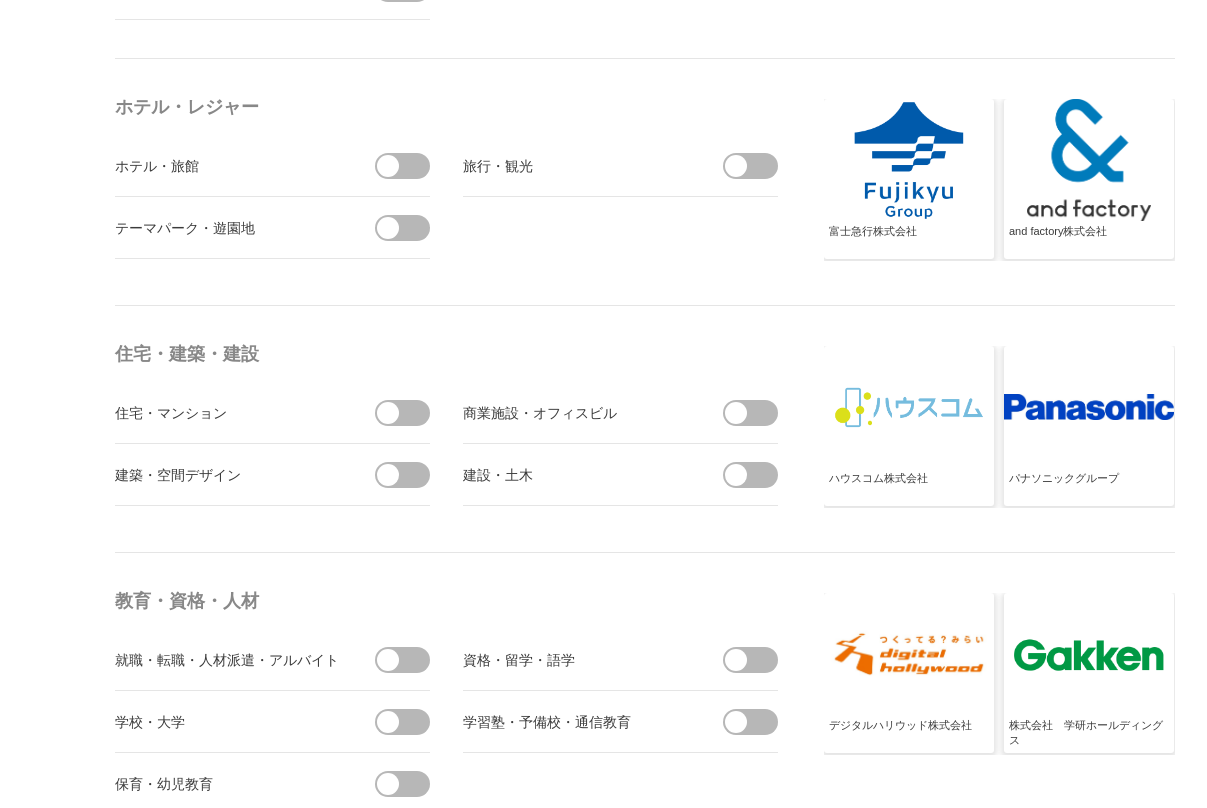 scroll, scrollTop: 4700, scrollLeft: 0, axis: vertical 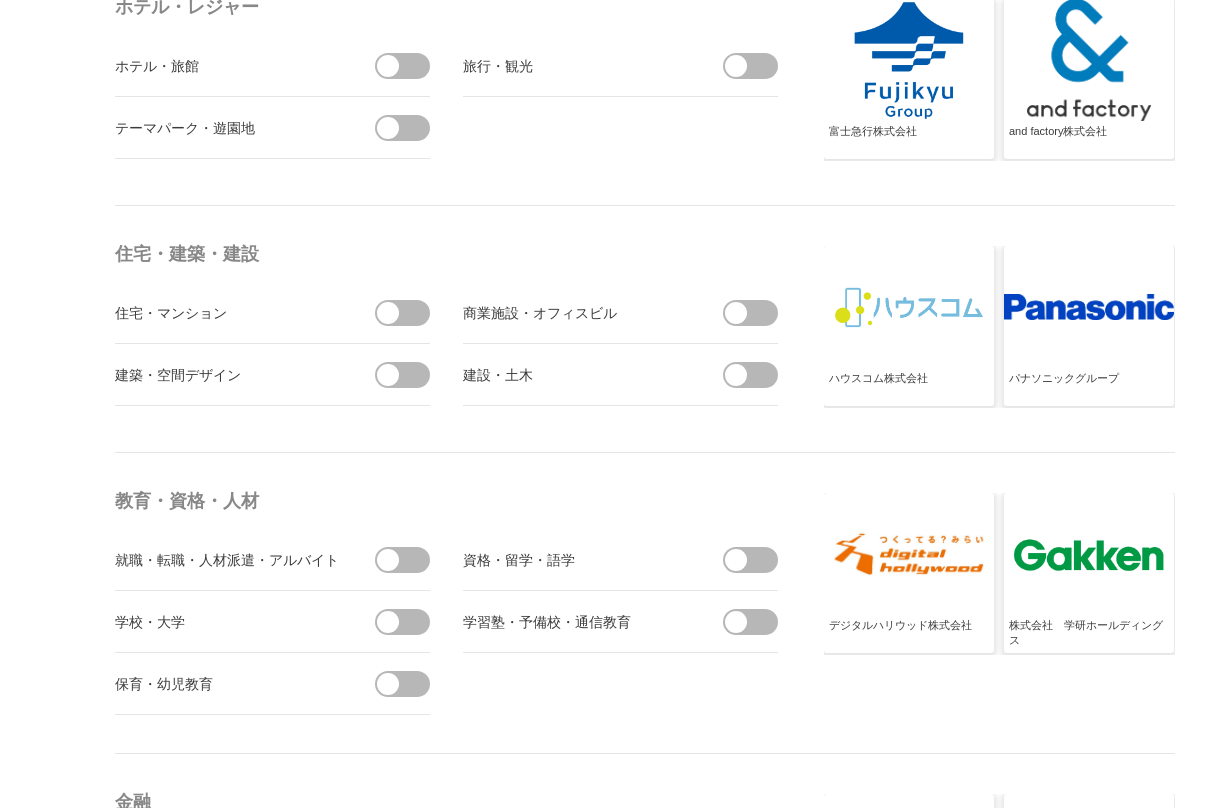 click at bounding box center (388, 622) 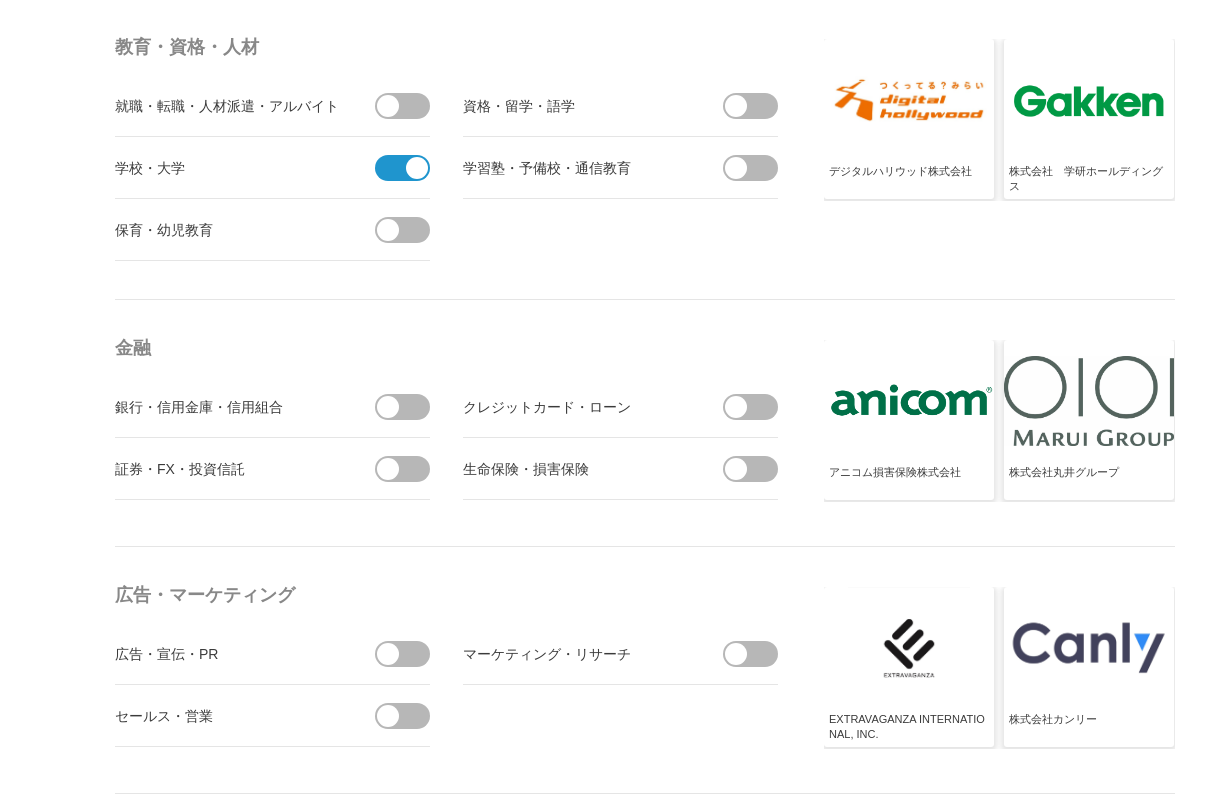 scroll, scrollTop: 5200, scrollLeft: 0, axis: vertical 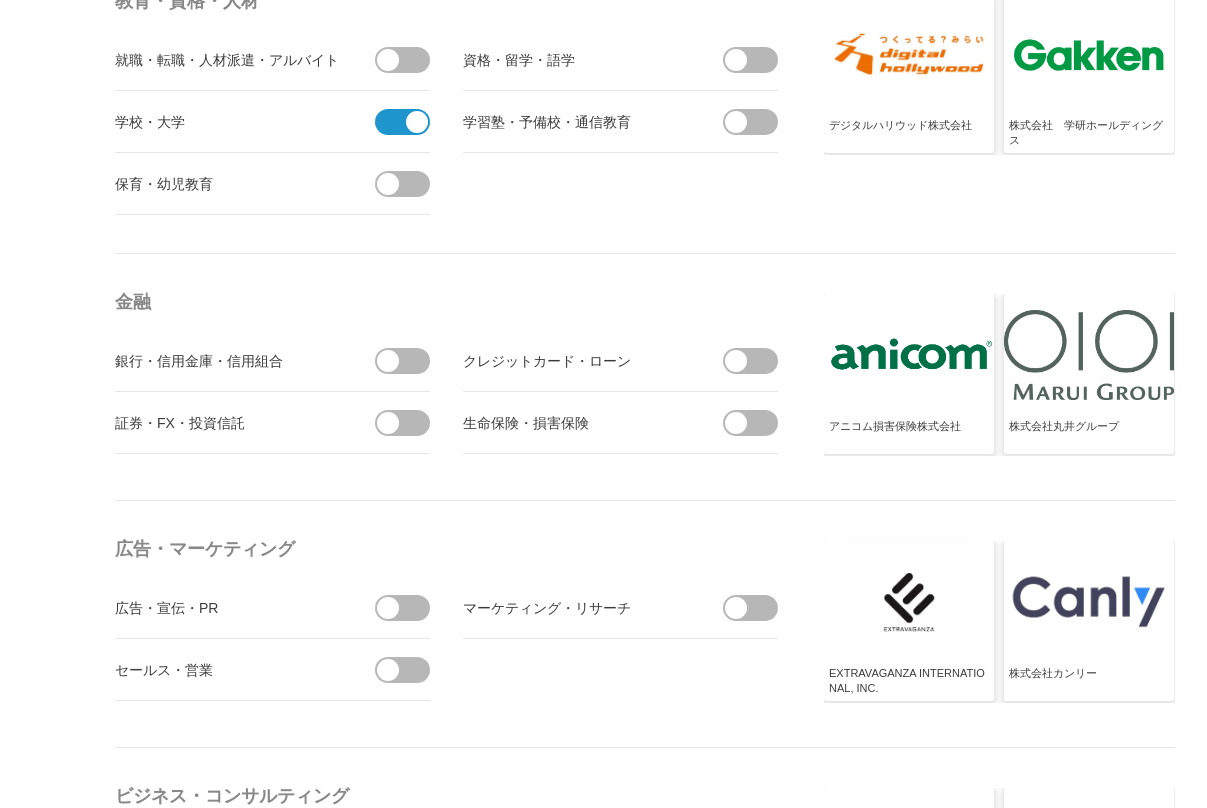 click at bounding box center [736, 608] 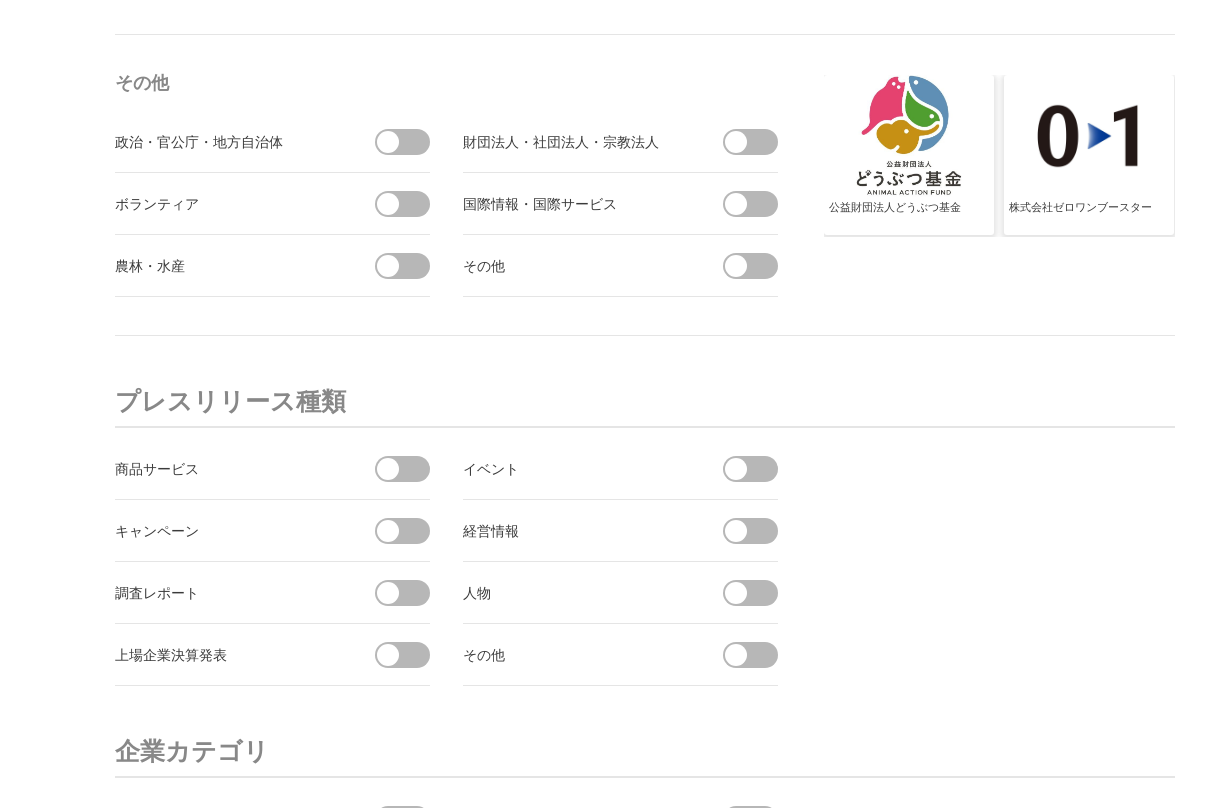 scroll, scrollTop: 7000, scrollLeft: 0, axis: vertical 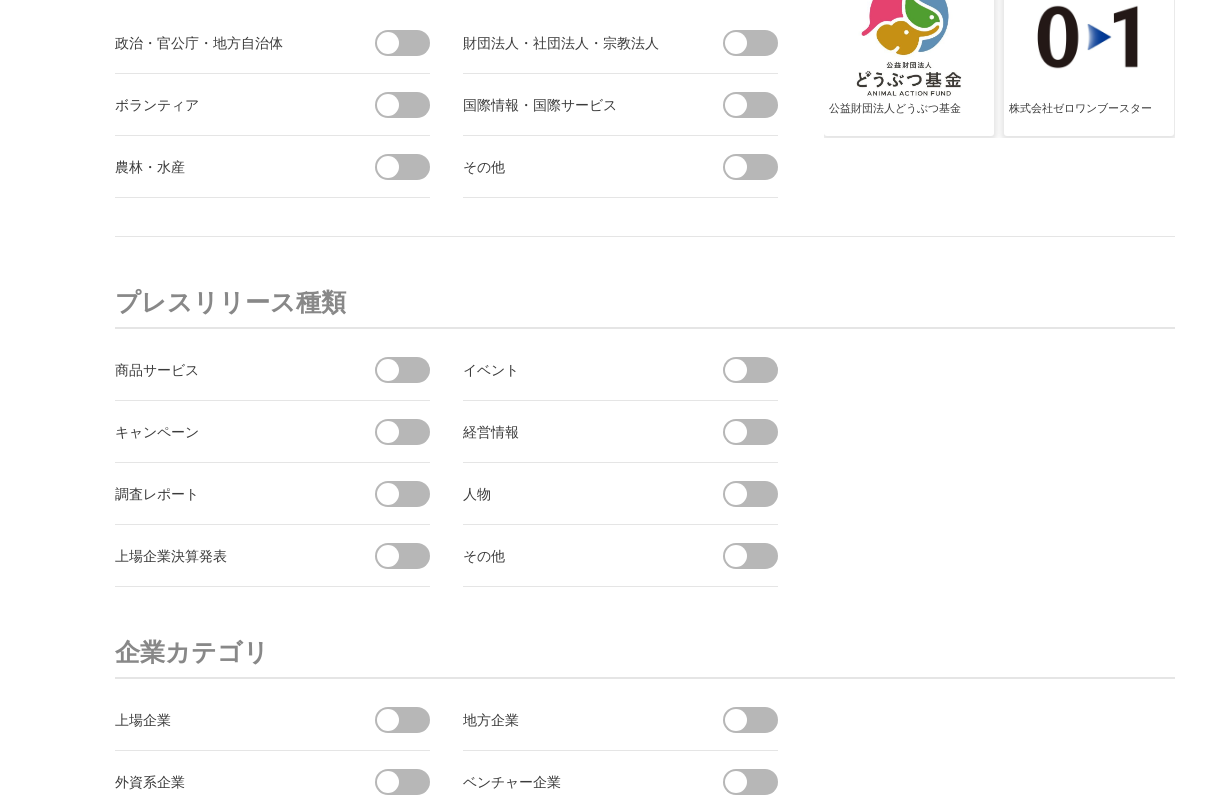 click at bounding box center (736, 370) 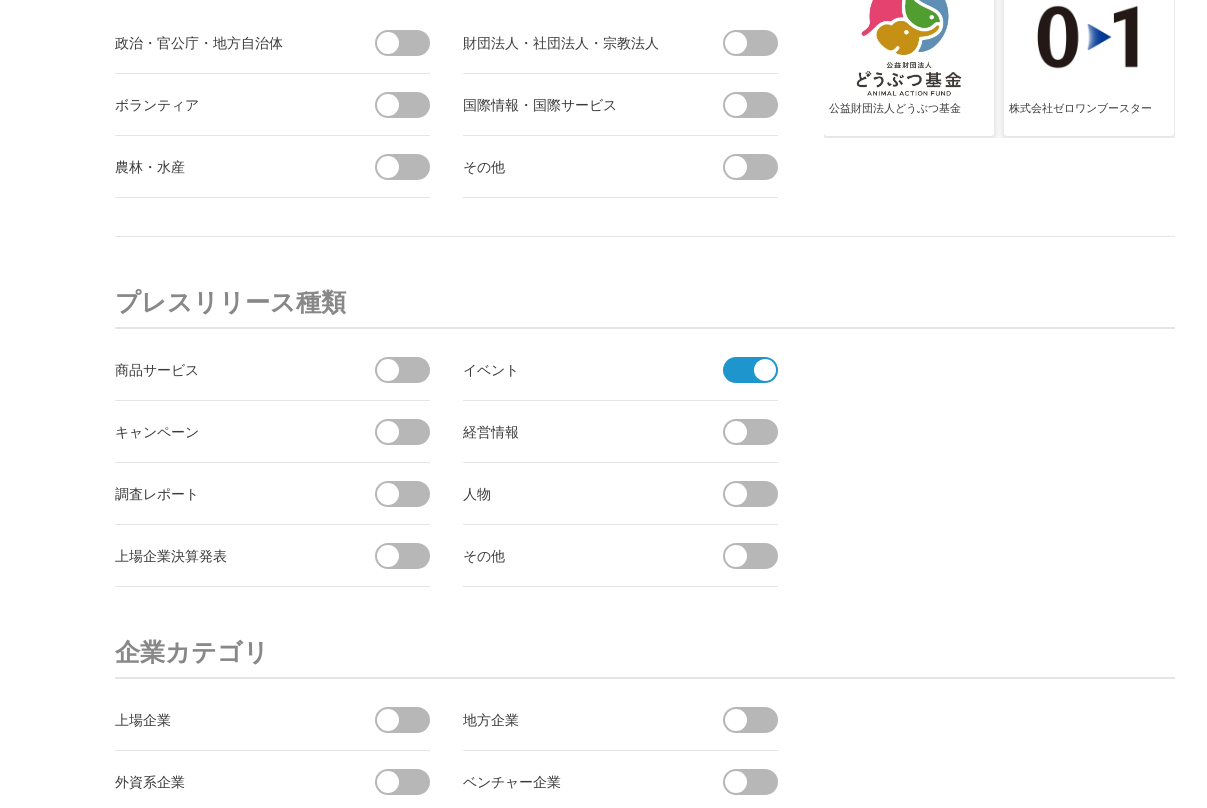 click at bounding box center [409, 370] 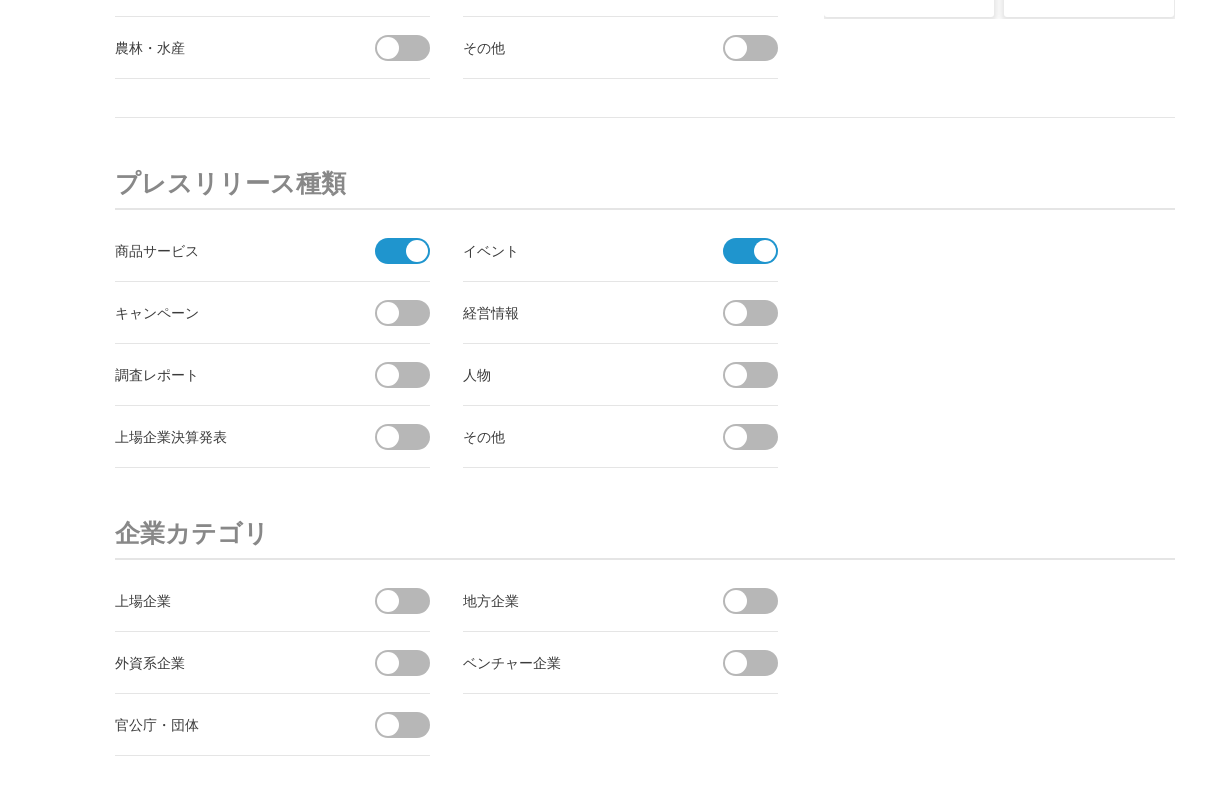 scroll, scrollTop: 6948, scrollLeft: 0, axis: vertical 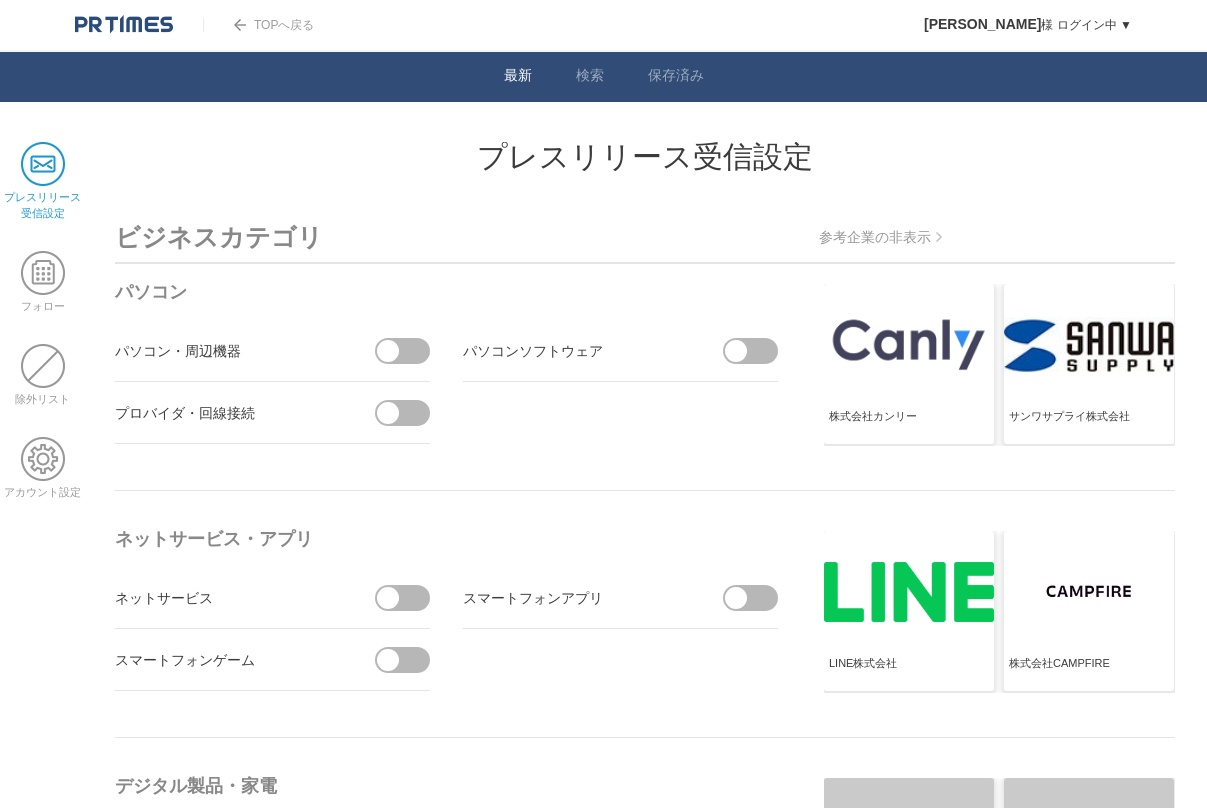 click on "最新" at bounding box center [518, 77] 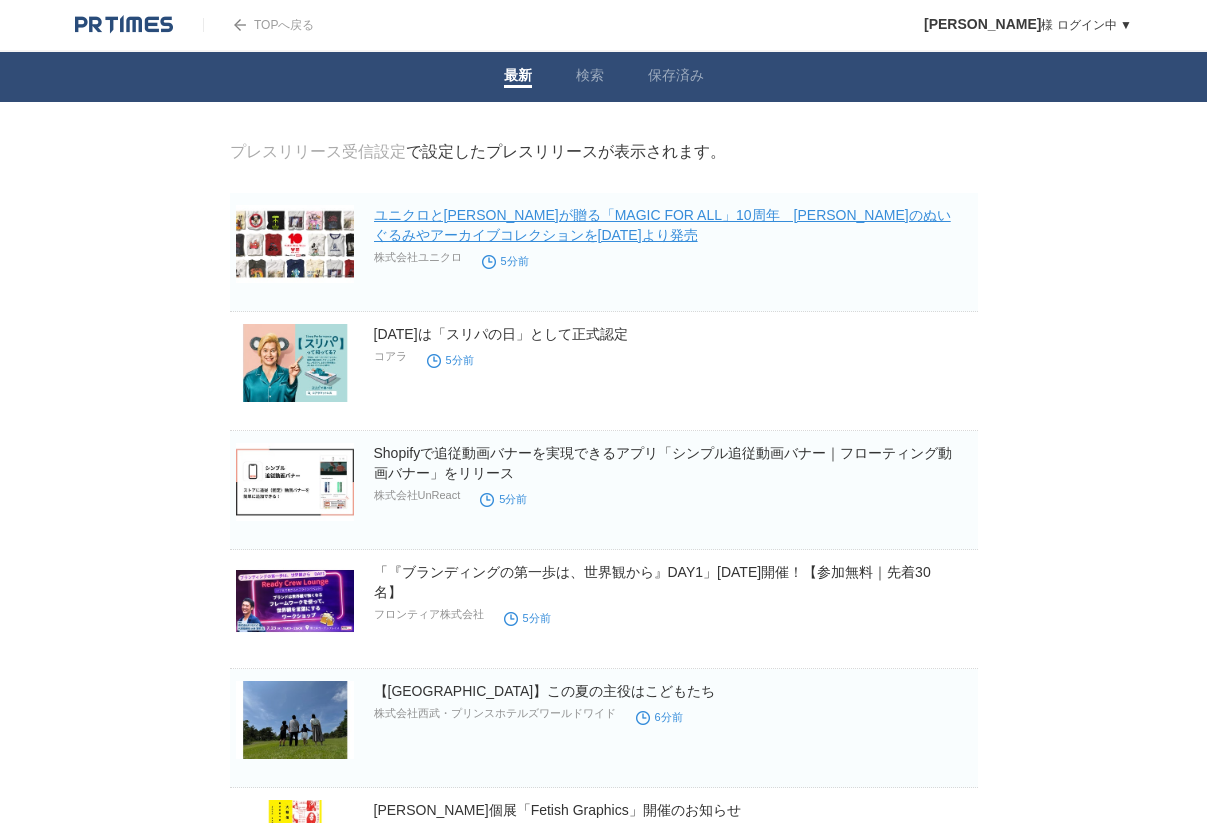 scroll, scrollTop: 0, scrollLeft: 0, axis: both 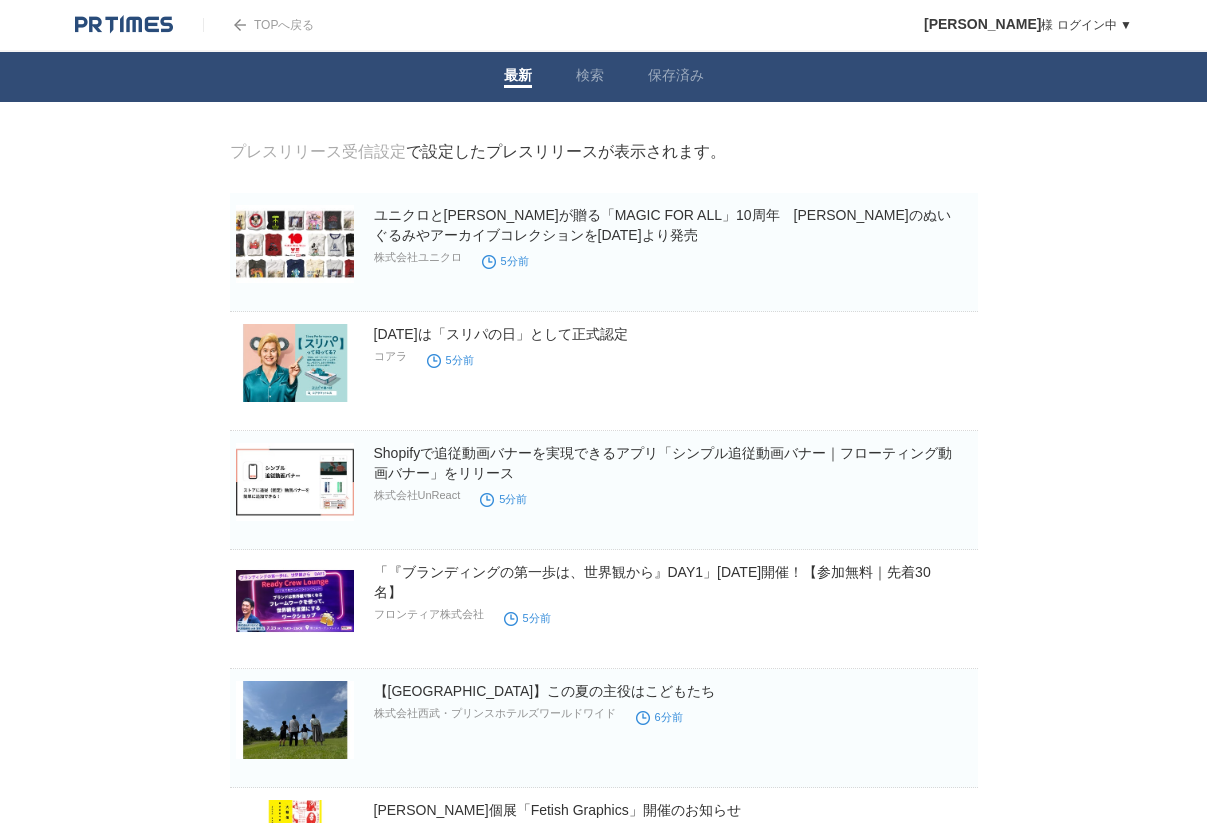 click at bounding box center (124, 25) 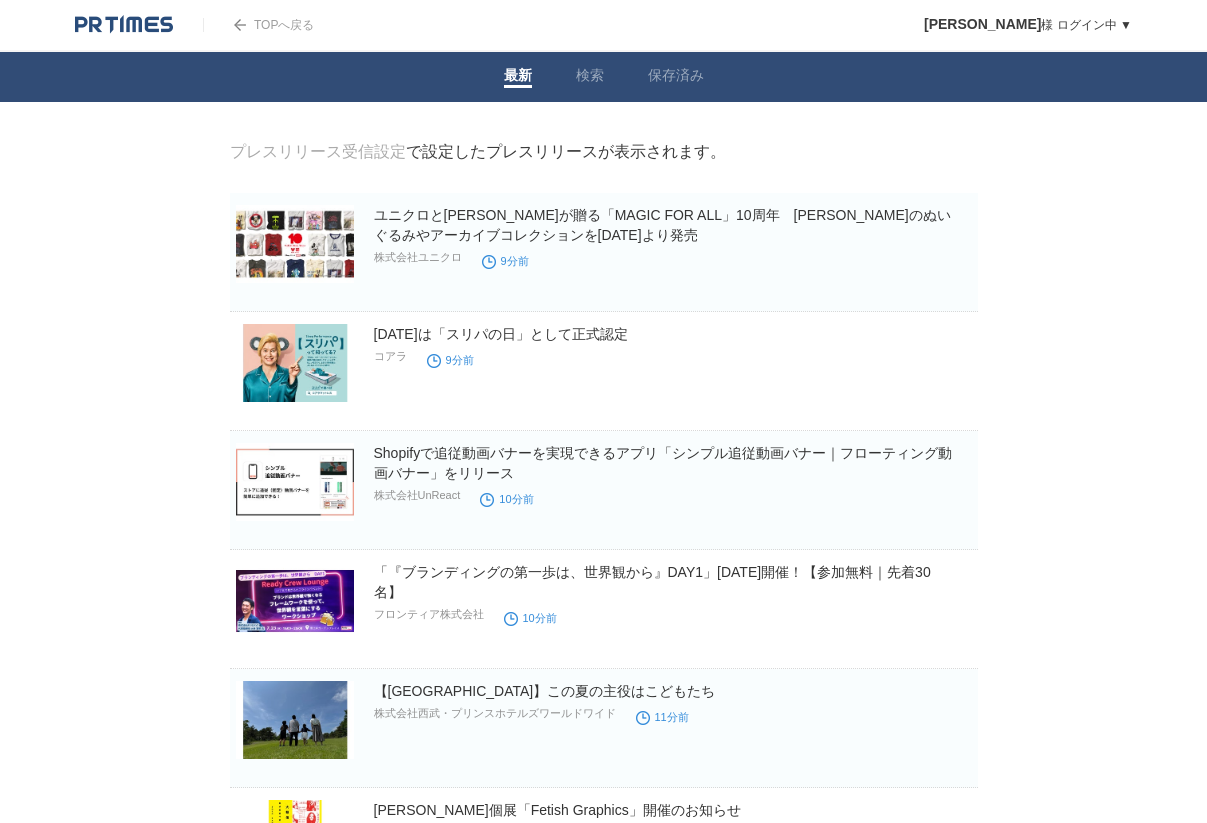scroll, scrollTop: 0, scrollLeft: 0, axis: both 